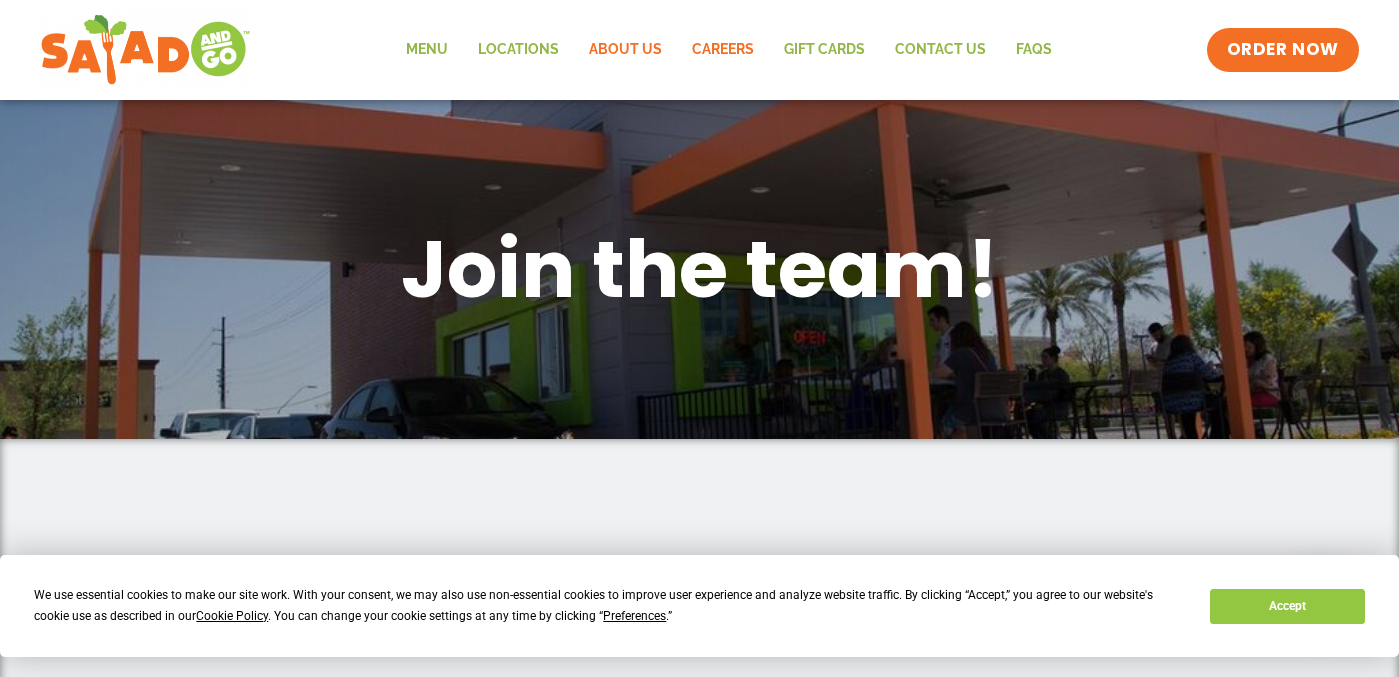 scroll, scrollTop: 0, scrollLeft: 0, axis: both 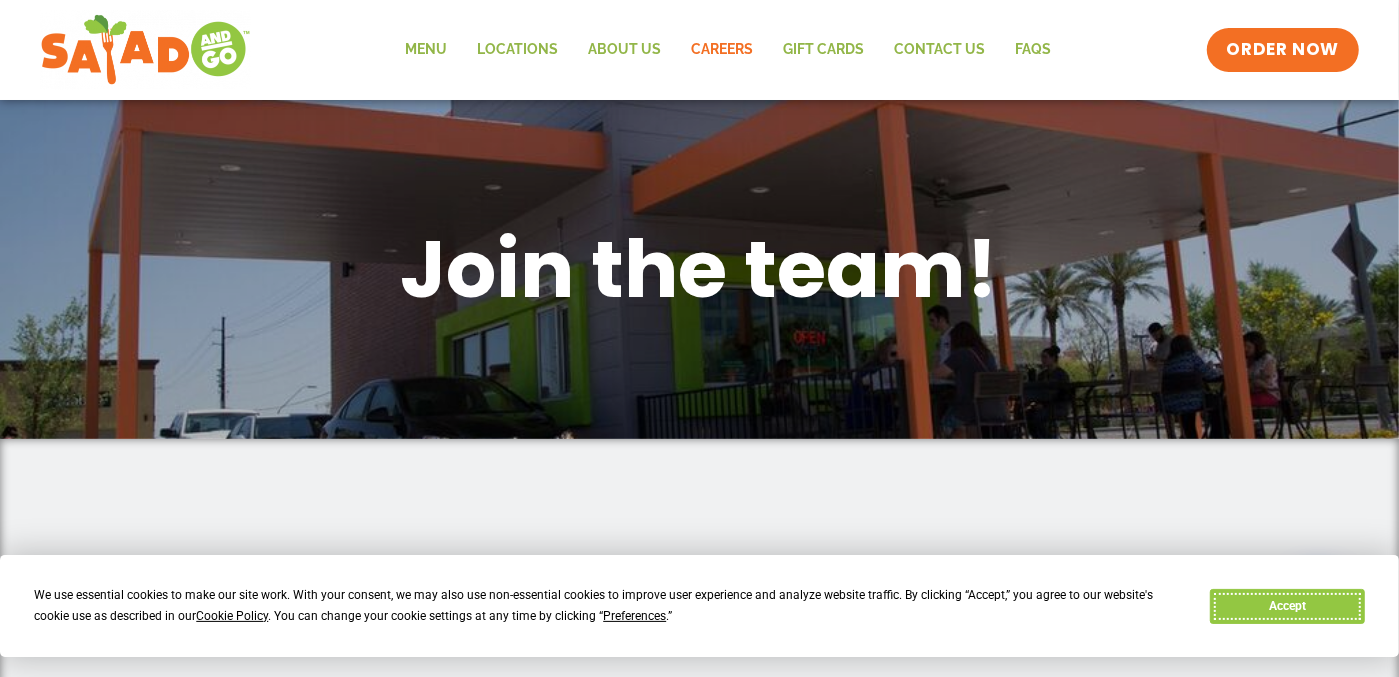 click on "Accept" at bounding box center [1287, 606] 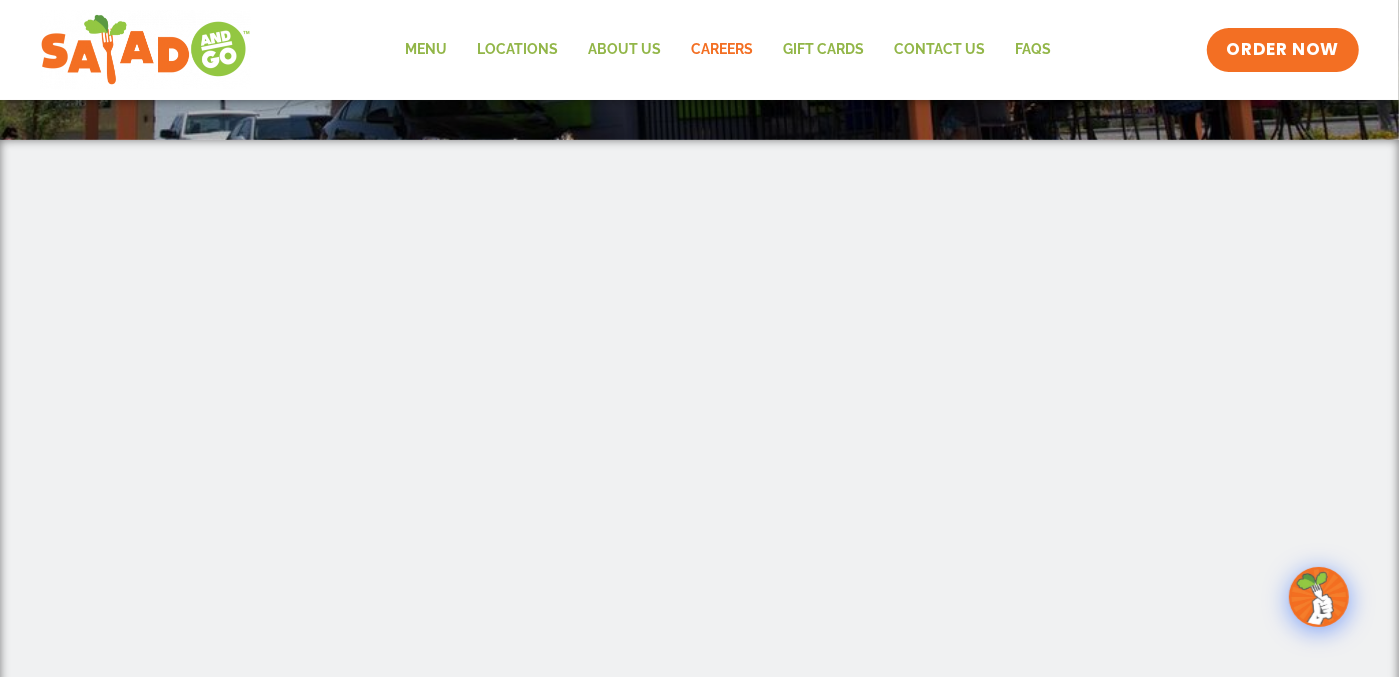 scroll, scrollTop: 300, scrollLeft: 0, axis: vertical 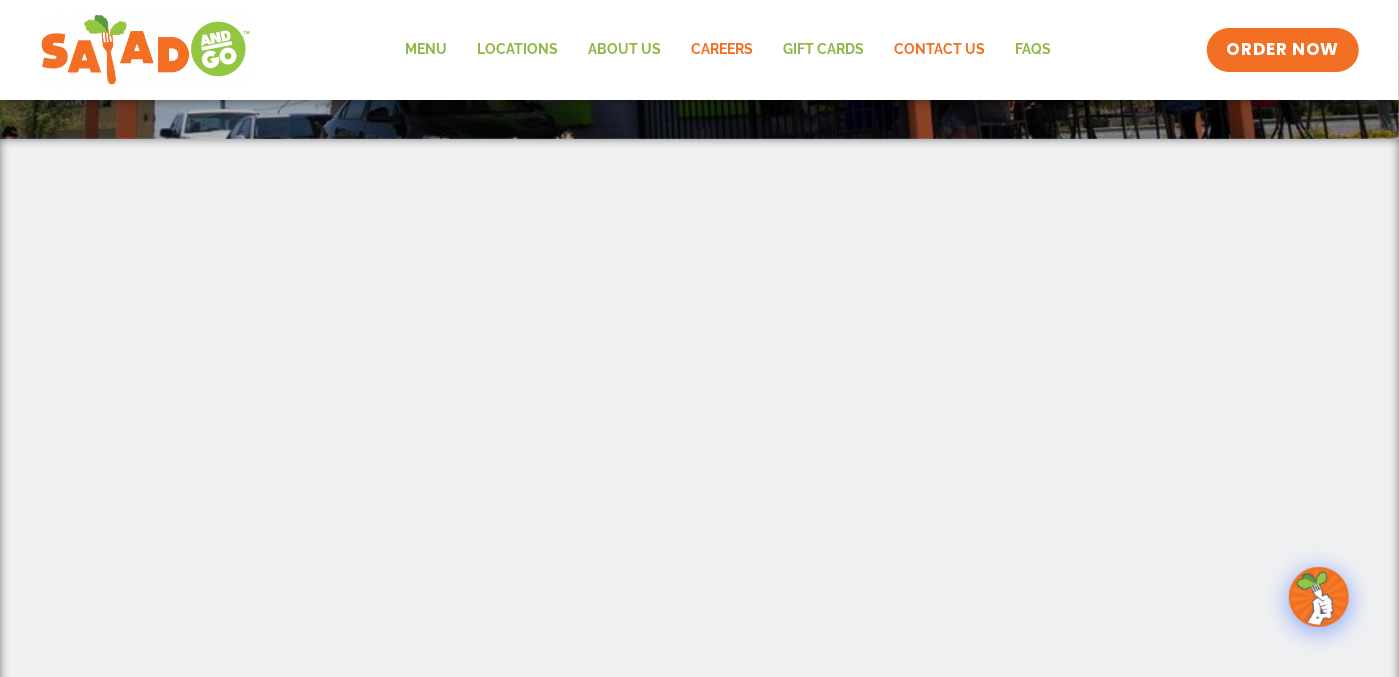 click on "Contact Us" 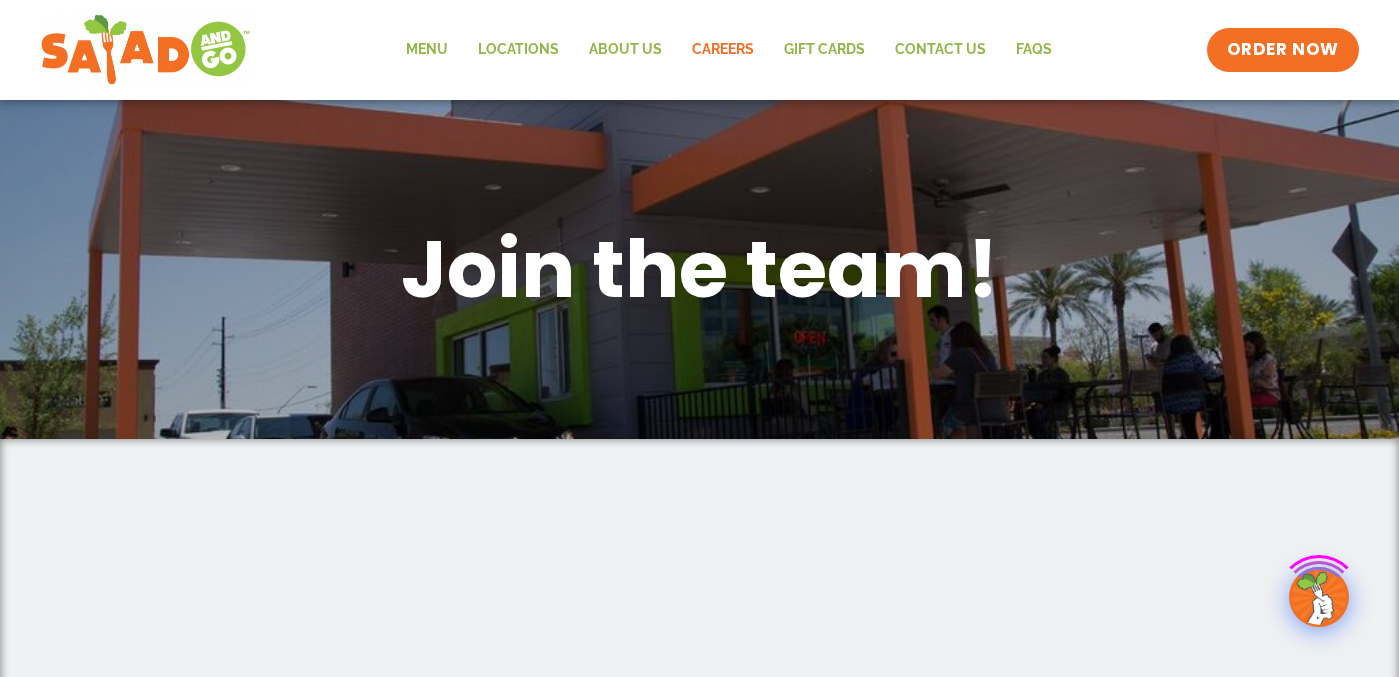 scroll, scrollTop: 0, scrollLeft: 0, axis: both 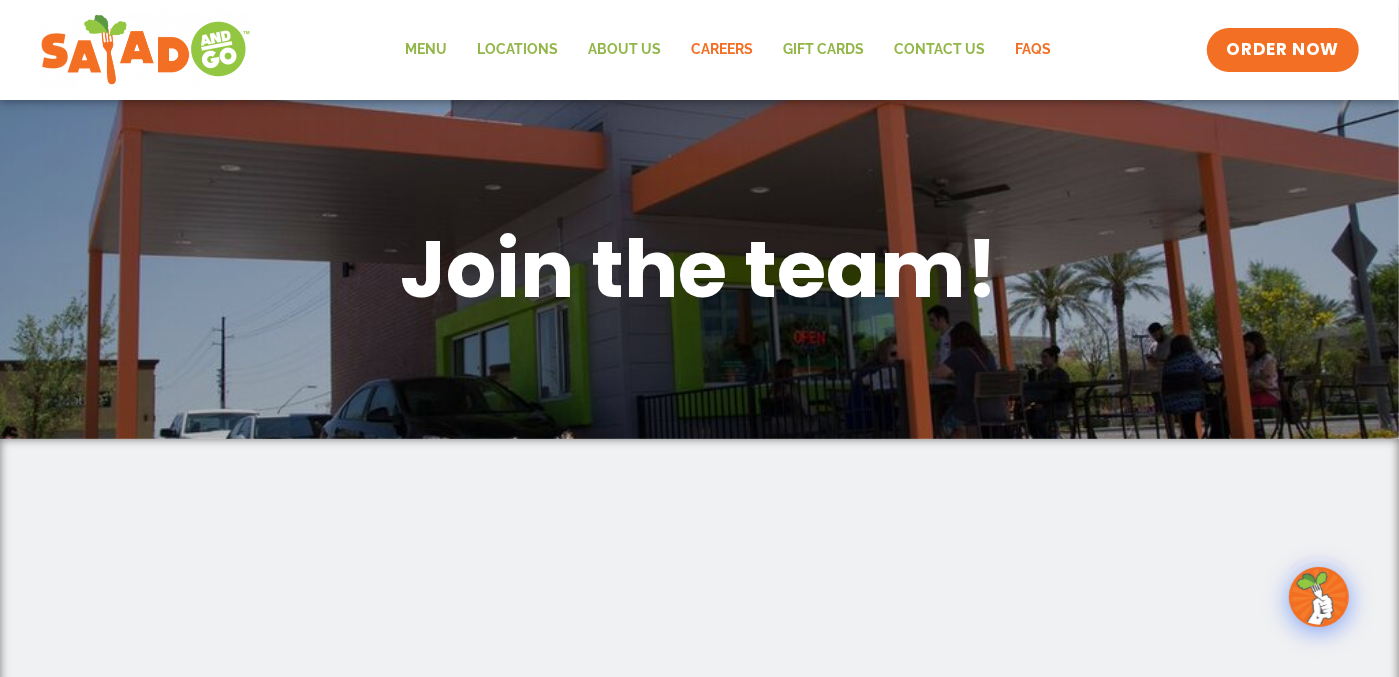 click on "FAQs" 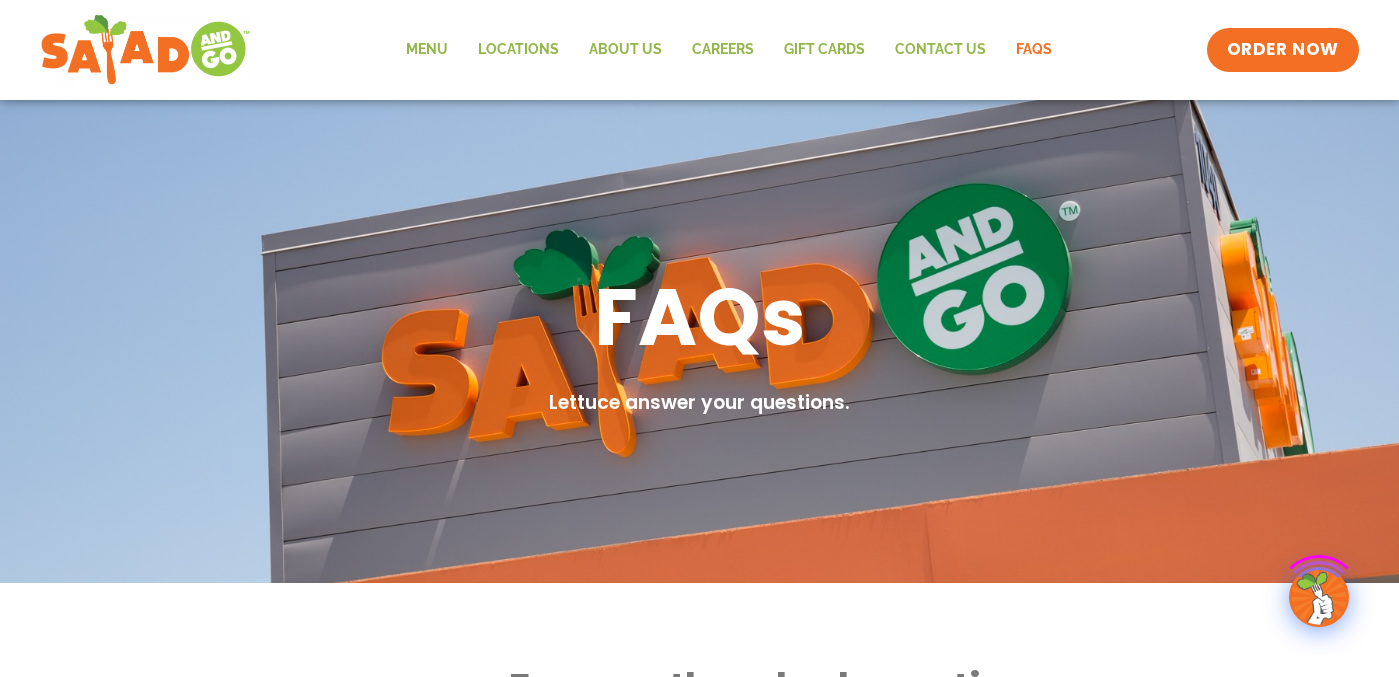 scroll, scrollTop: 0, scrollLeft: 0, axis: both 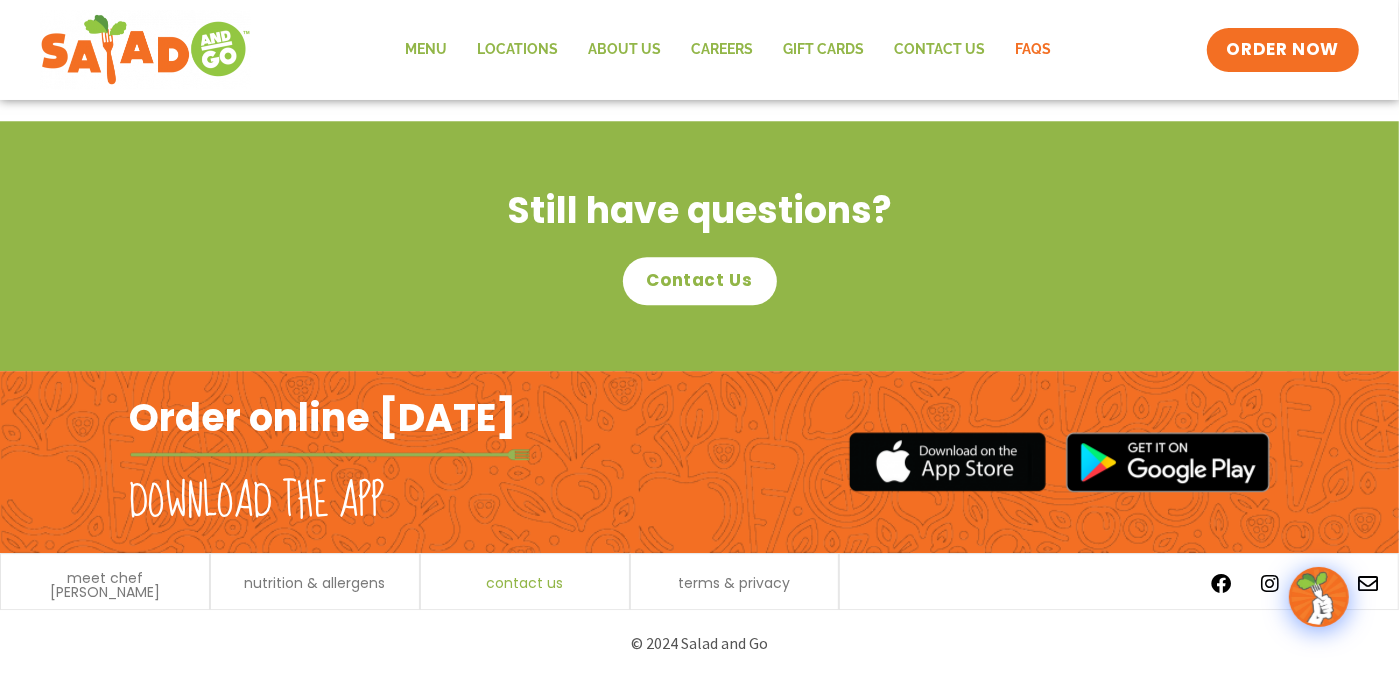 click on "contact us" at bounding box center [524, 583] 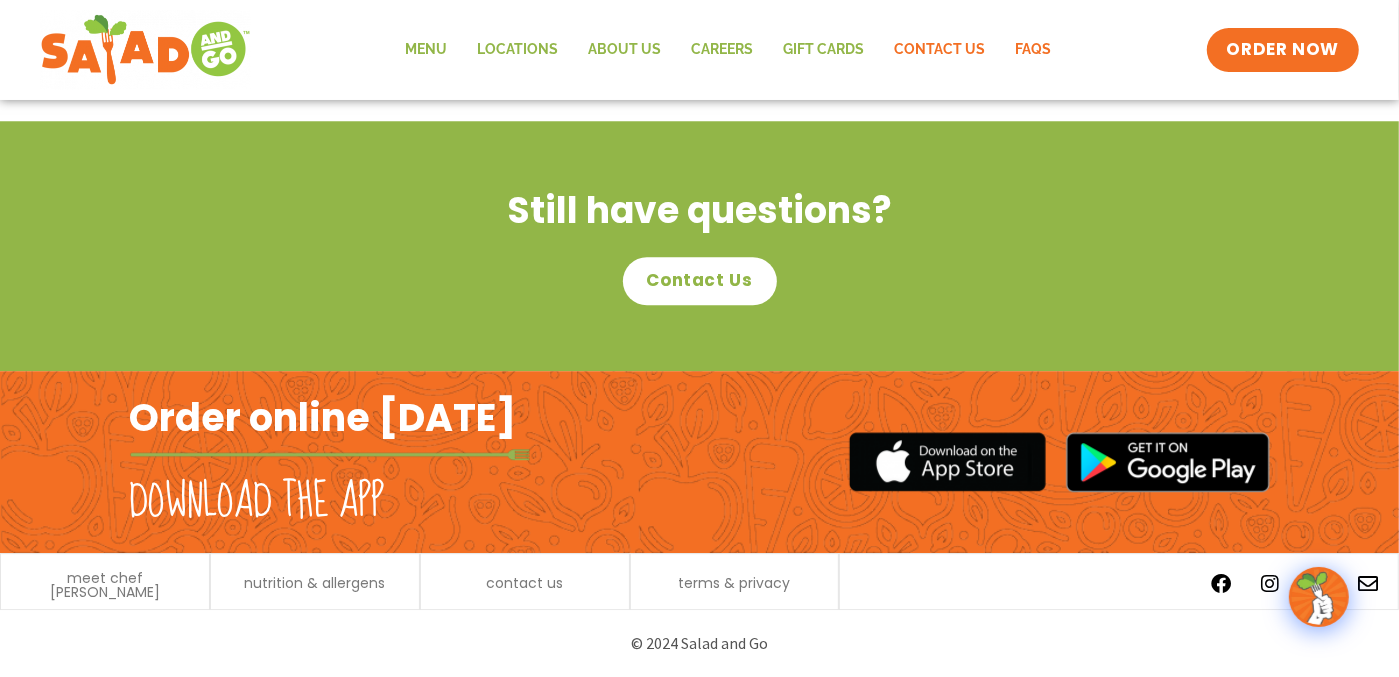 click on "Contact Us" 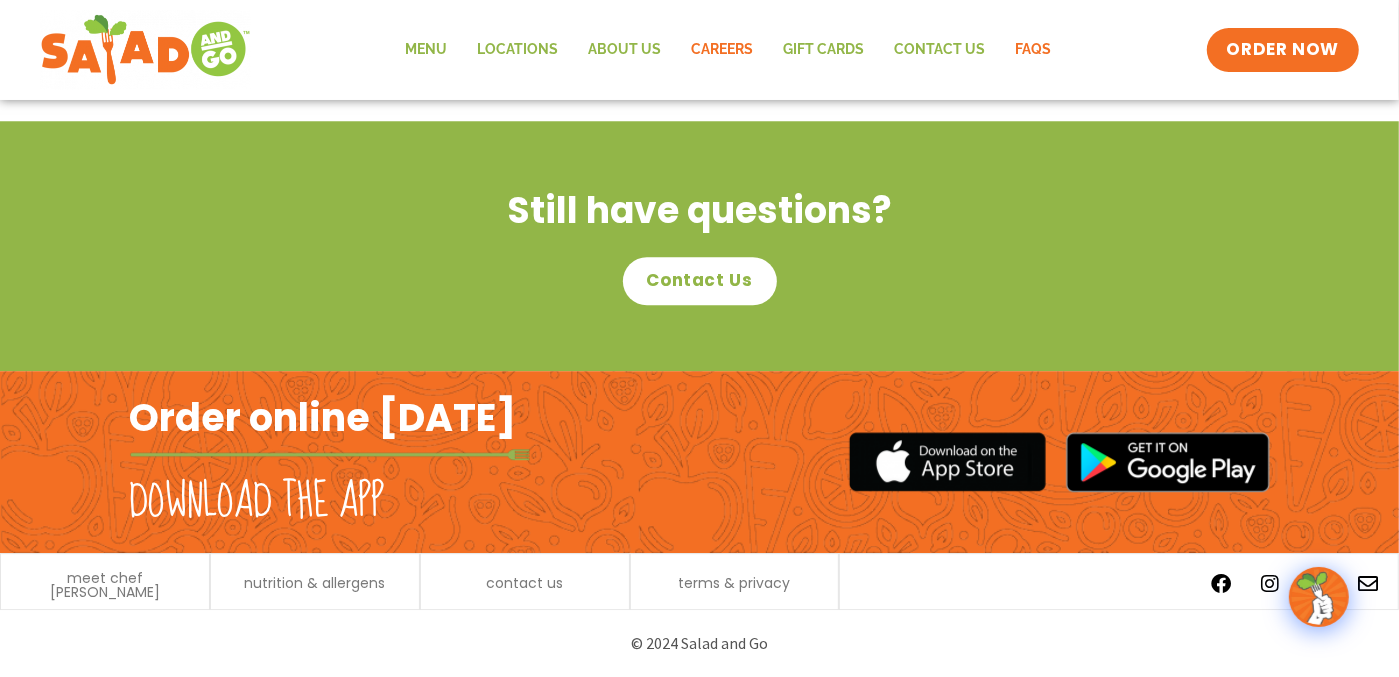 click on "Careers" 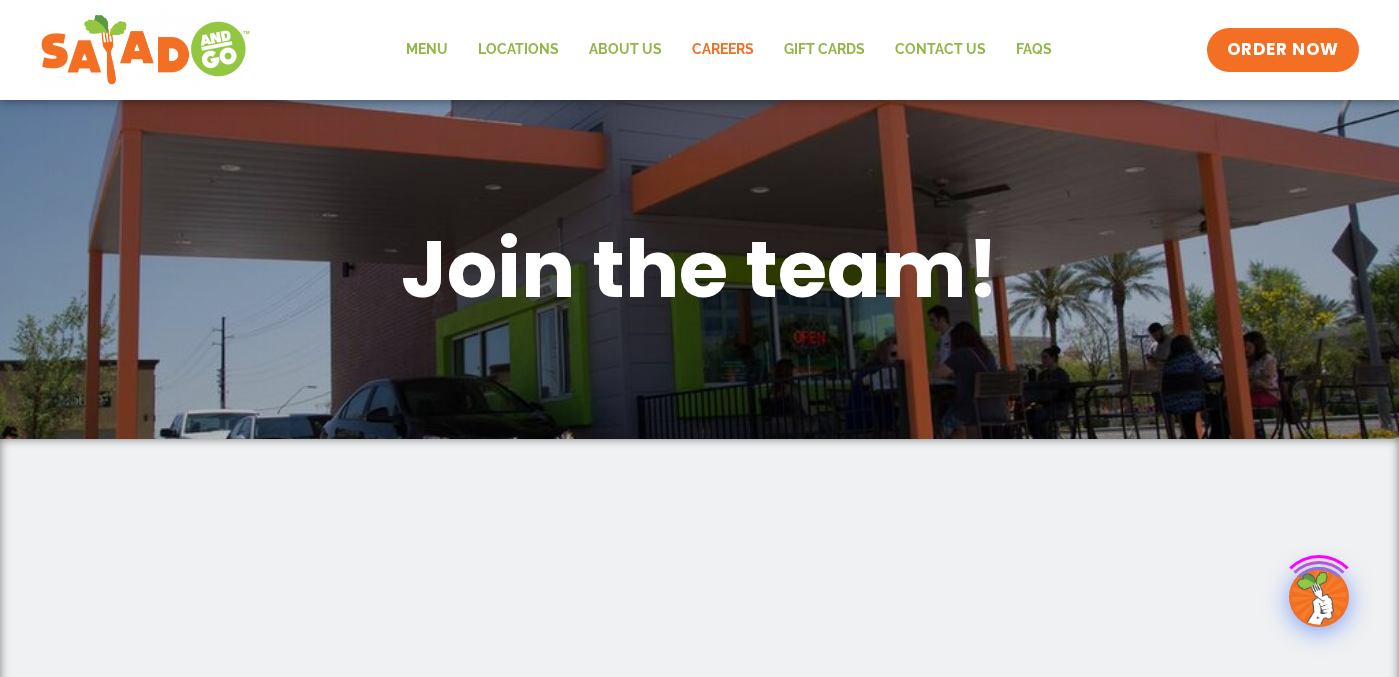 scroll, scrollTop: 0, scrollLeft: 0, axis: both 